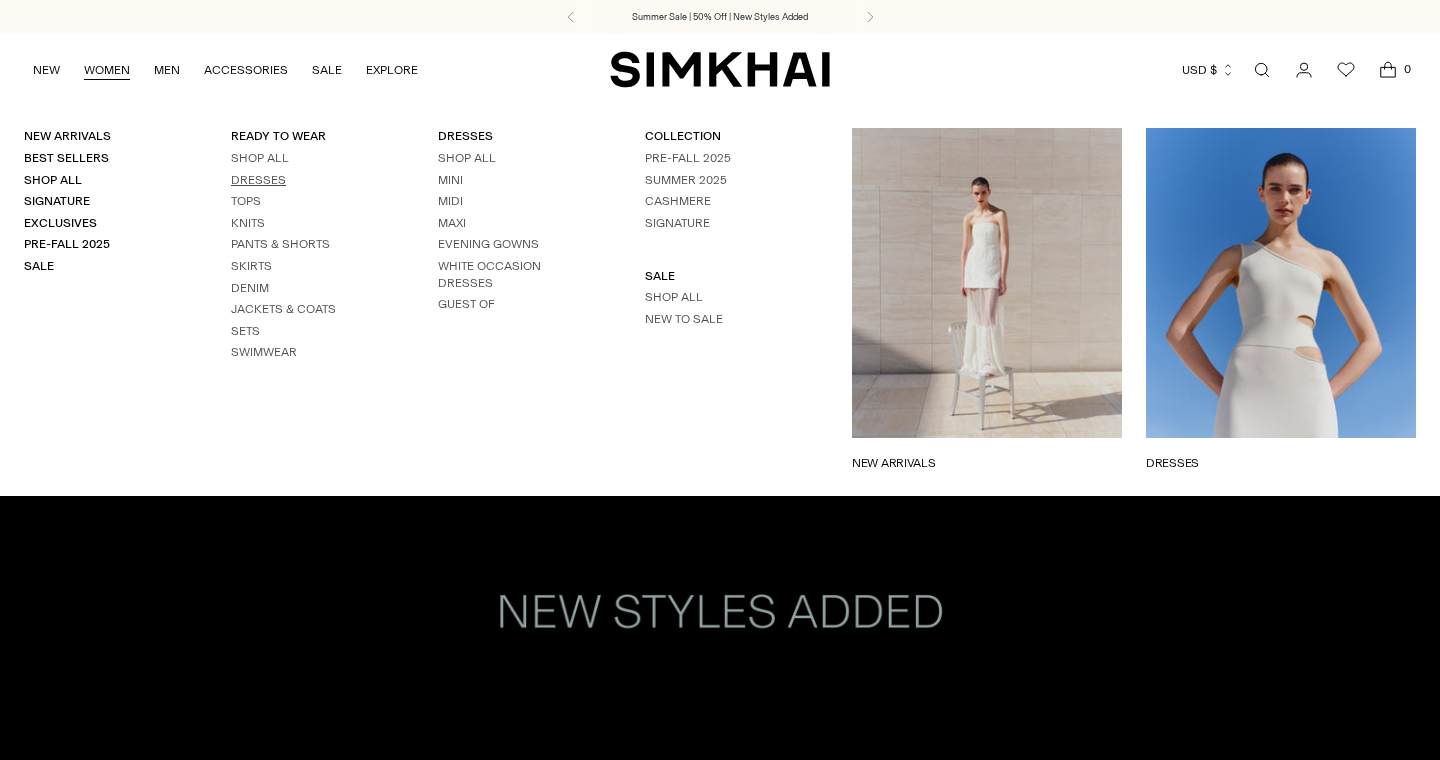 click on "Dresses" at bounding box center (258, 180) 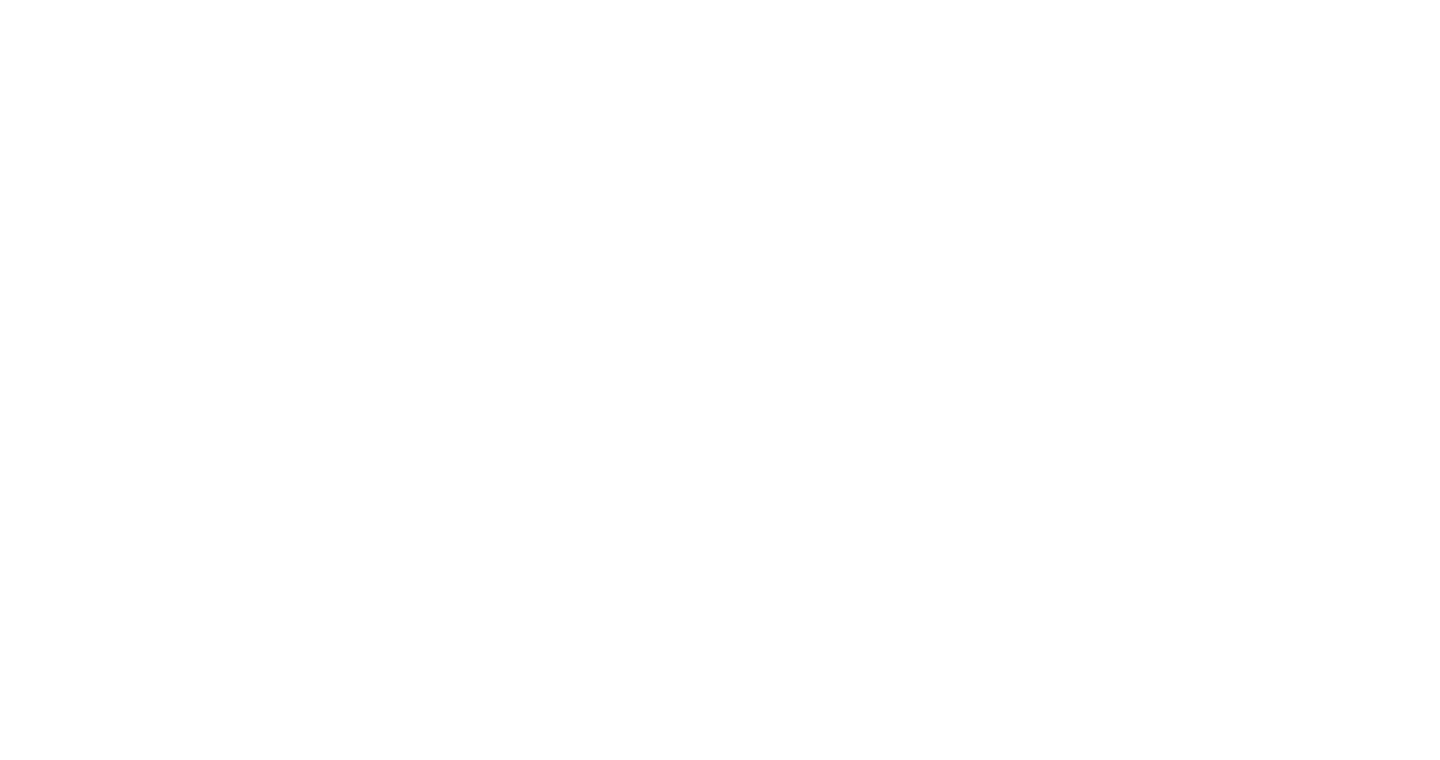 scroll, scrollTop: 11, scrollLeft: 0, axis: vertical 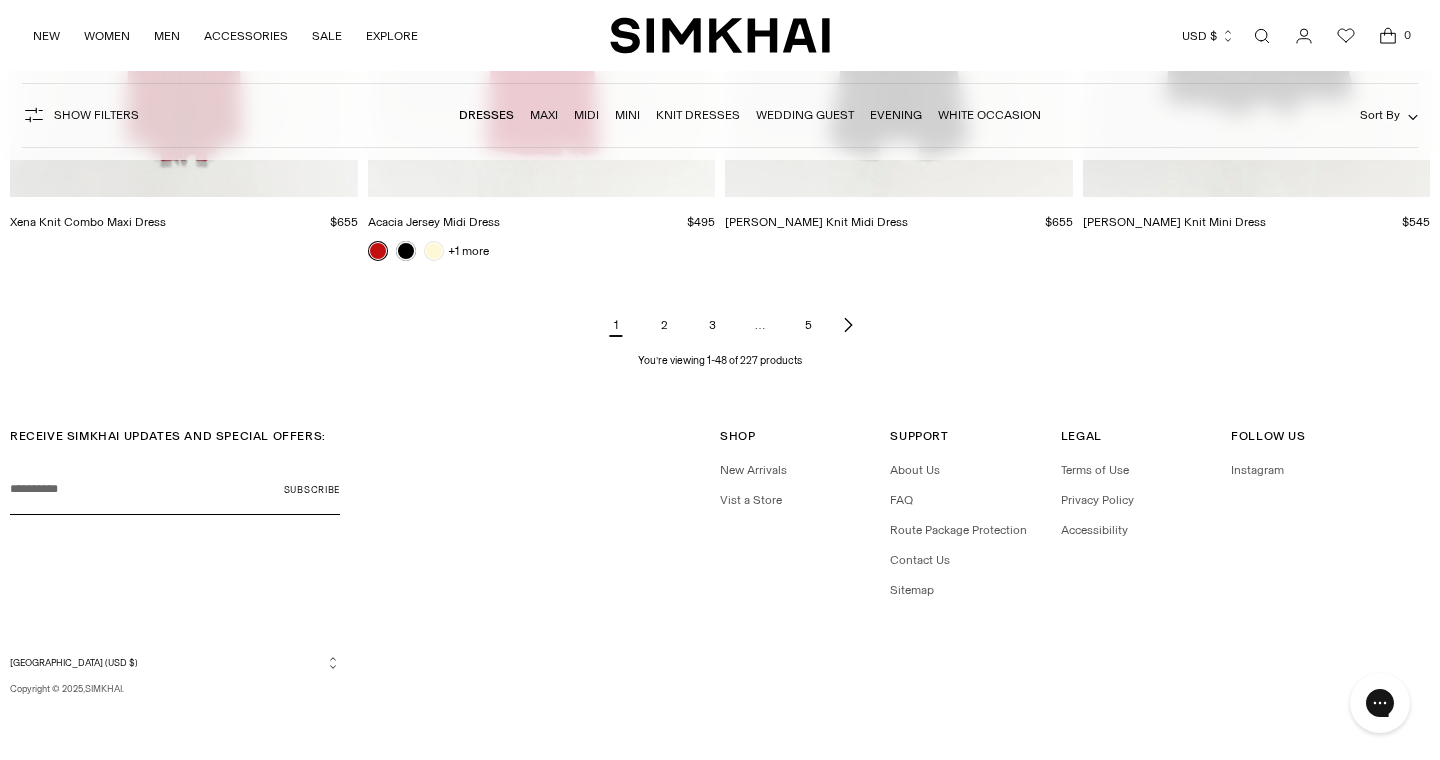click on "2" at bounding box center (664, 325) 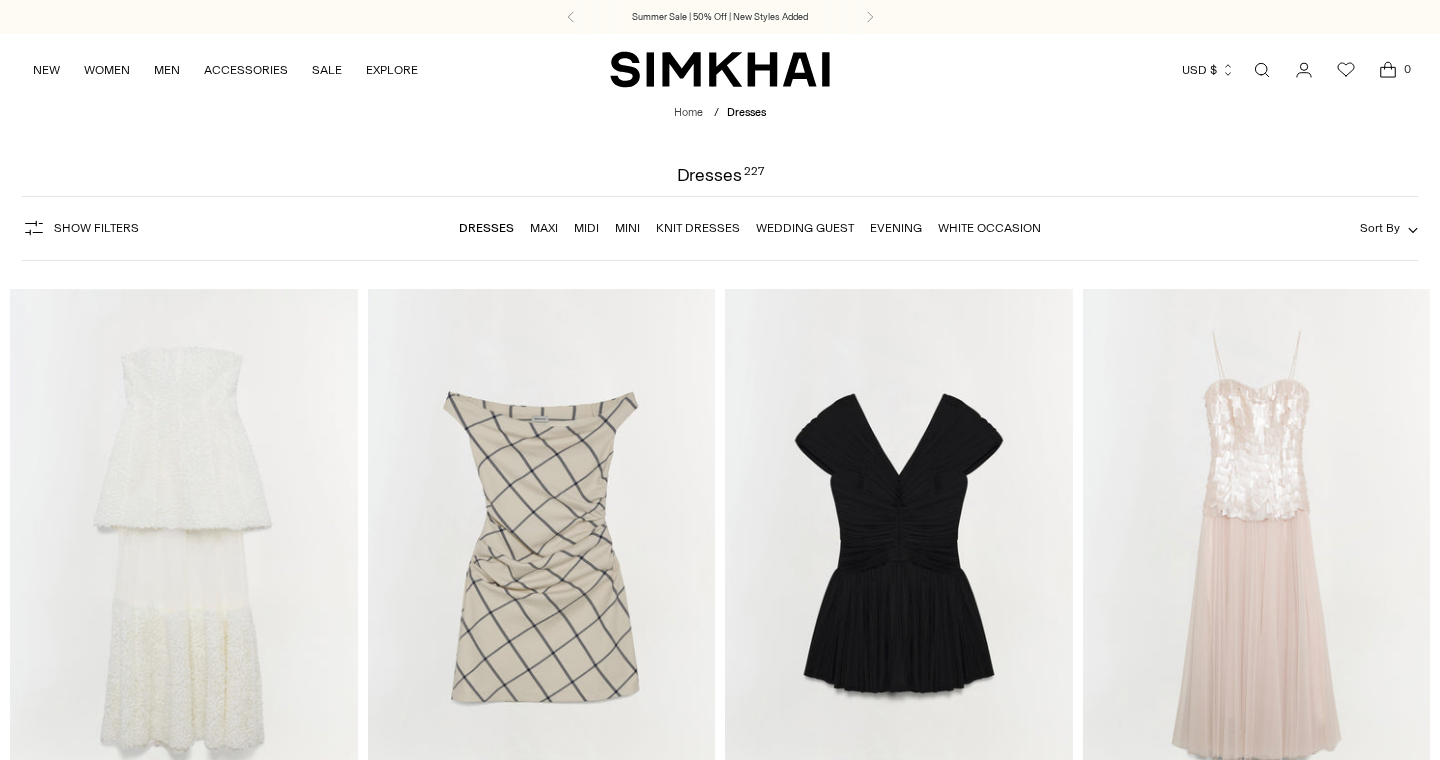 click on "White Occasion" at bounding box center (989, 228) 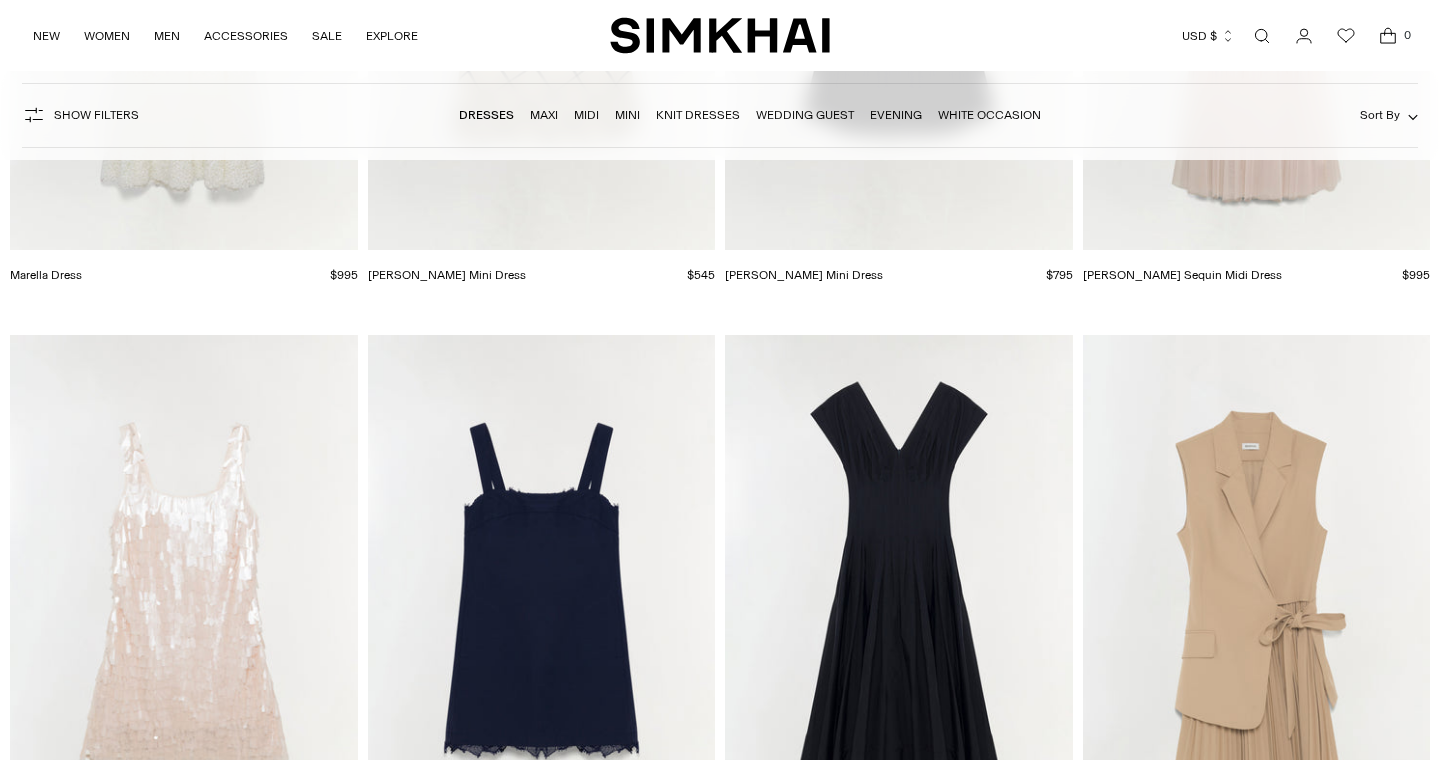click on "White Occasion" at bounding box center [989, 115] 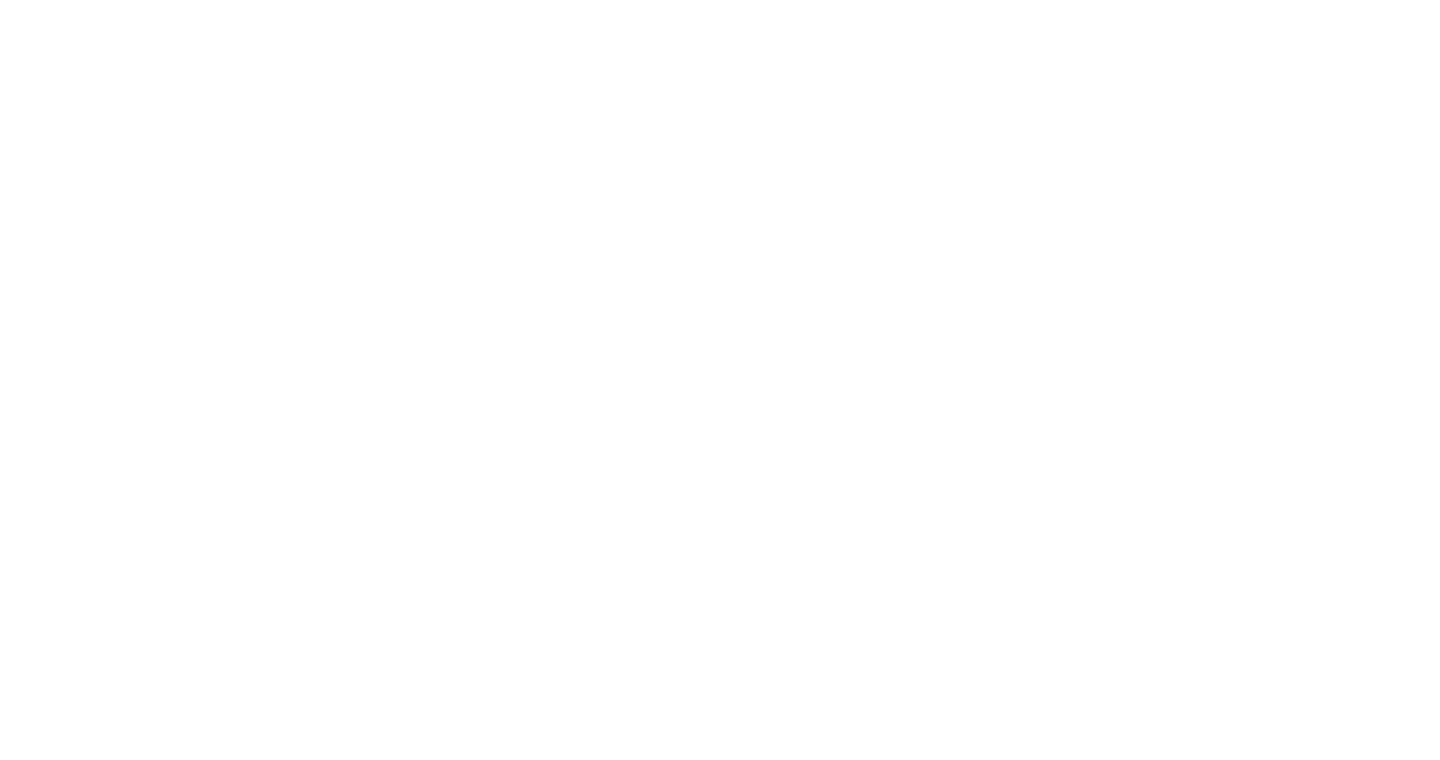 scroll, scrollTop: 560, scrollLeft: 0, axis: vertical 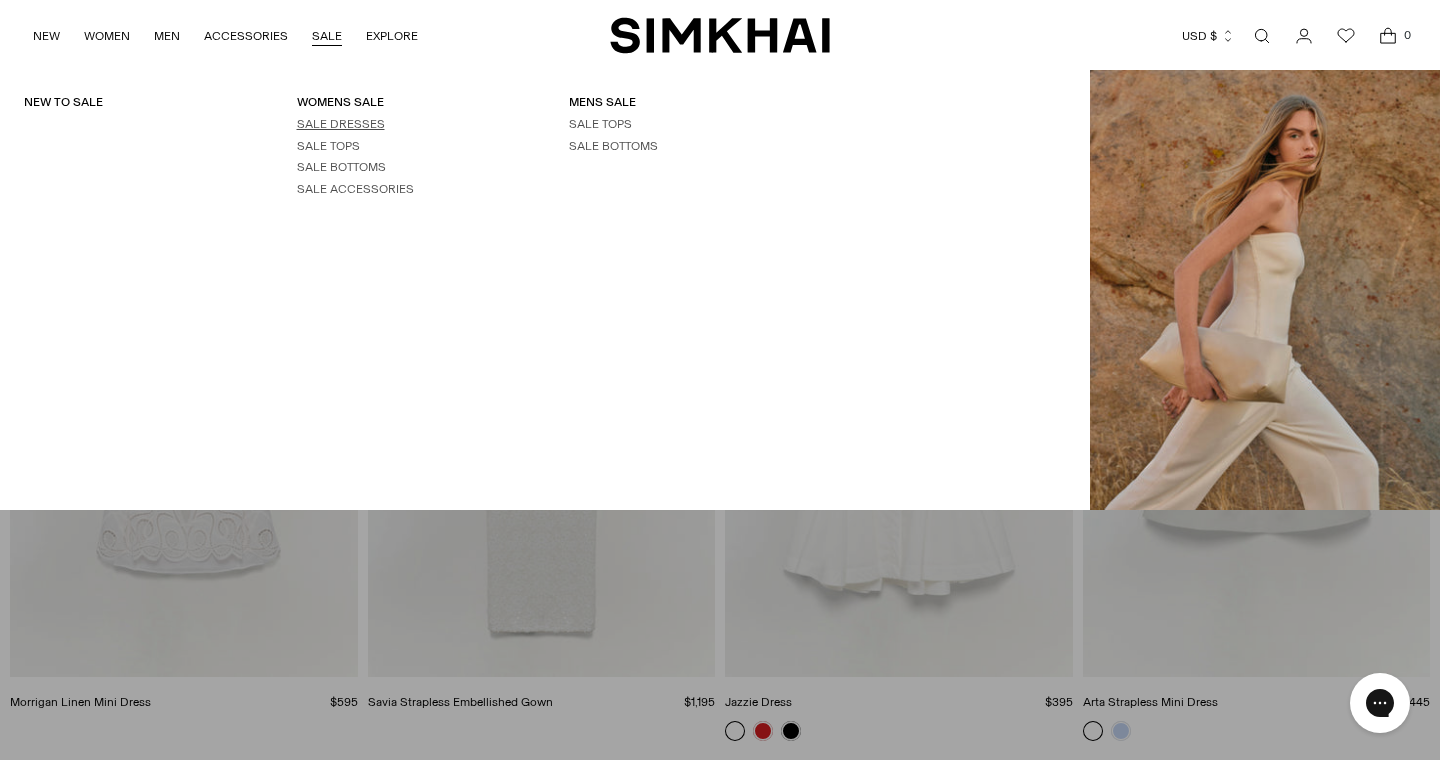 click on "SALE DRESSES" at bounding box center (341, 124) 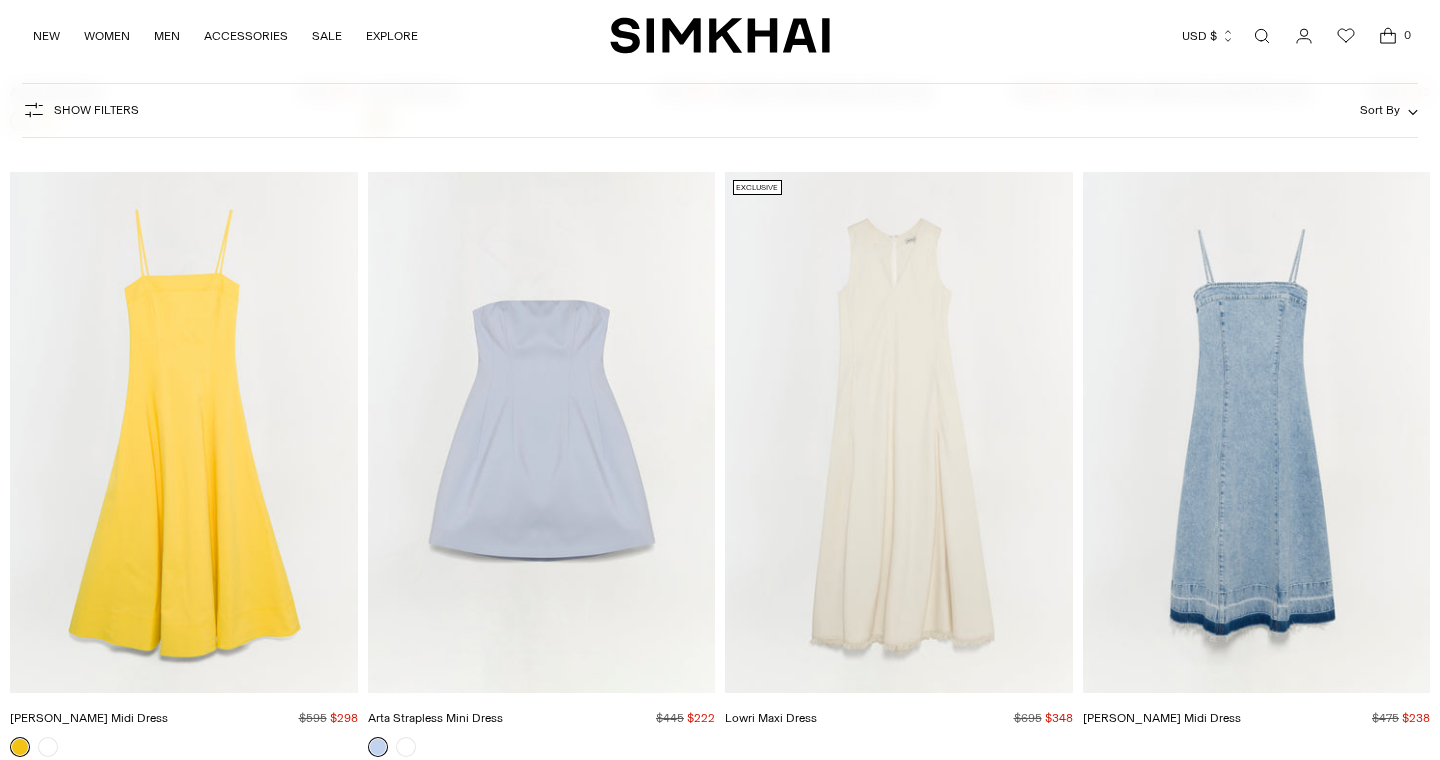 scroll, scrollTop: 733, scrollLeft: 0, axis: vertical 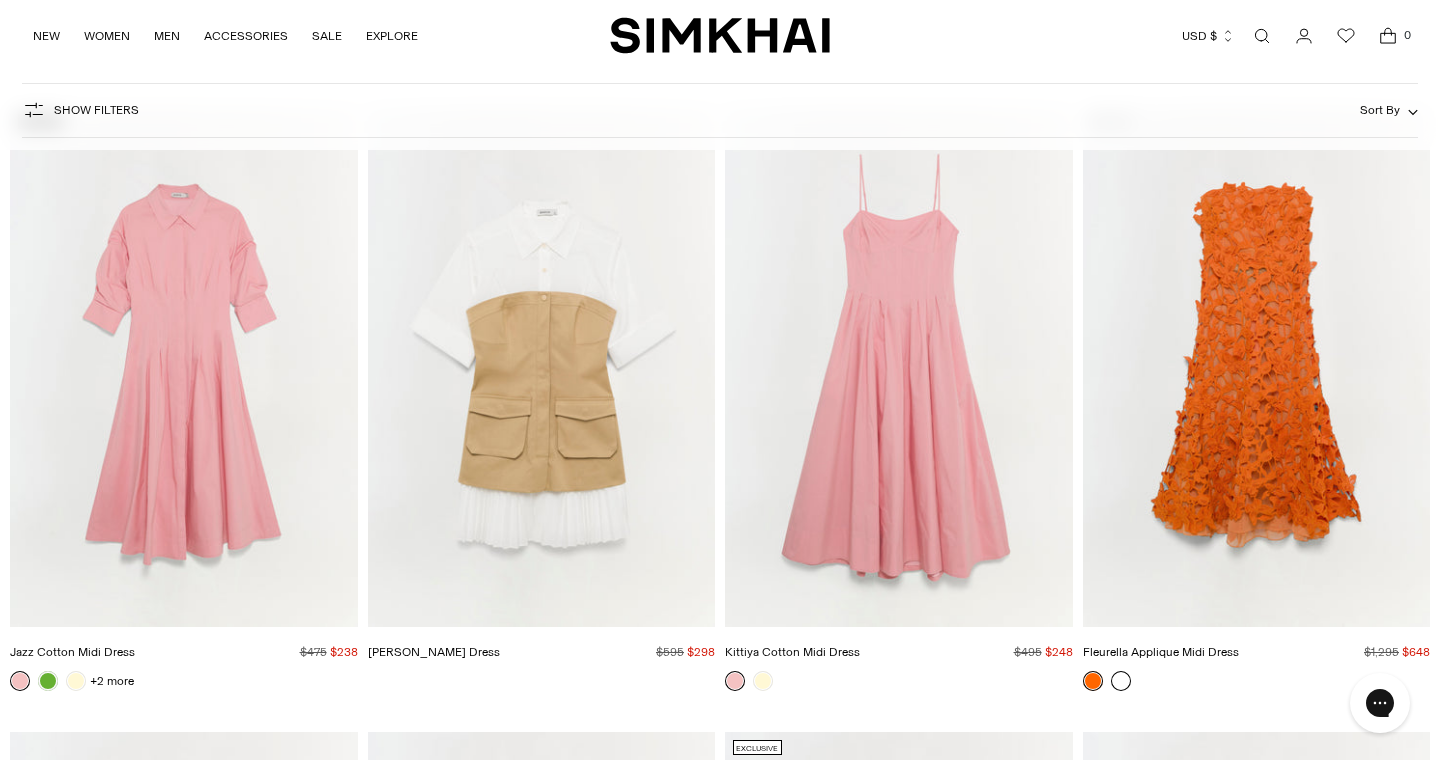 click at bounding box center [1121, 681] 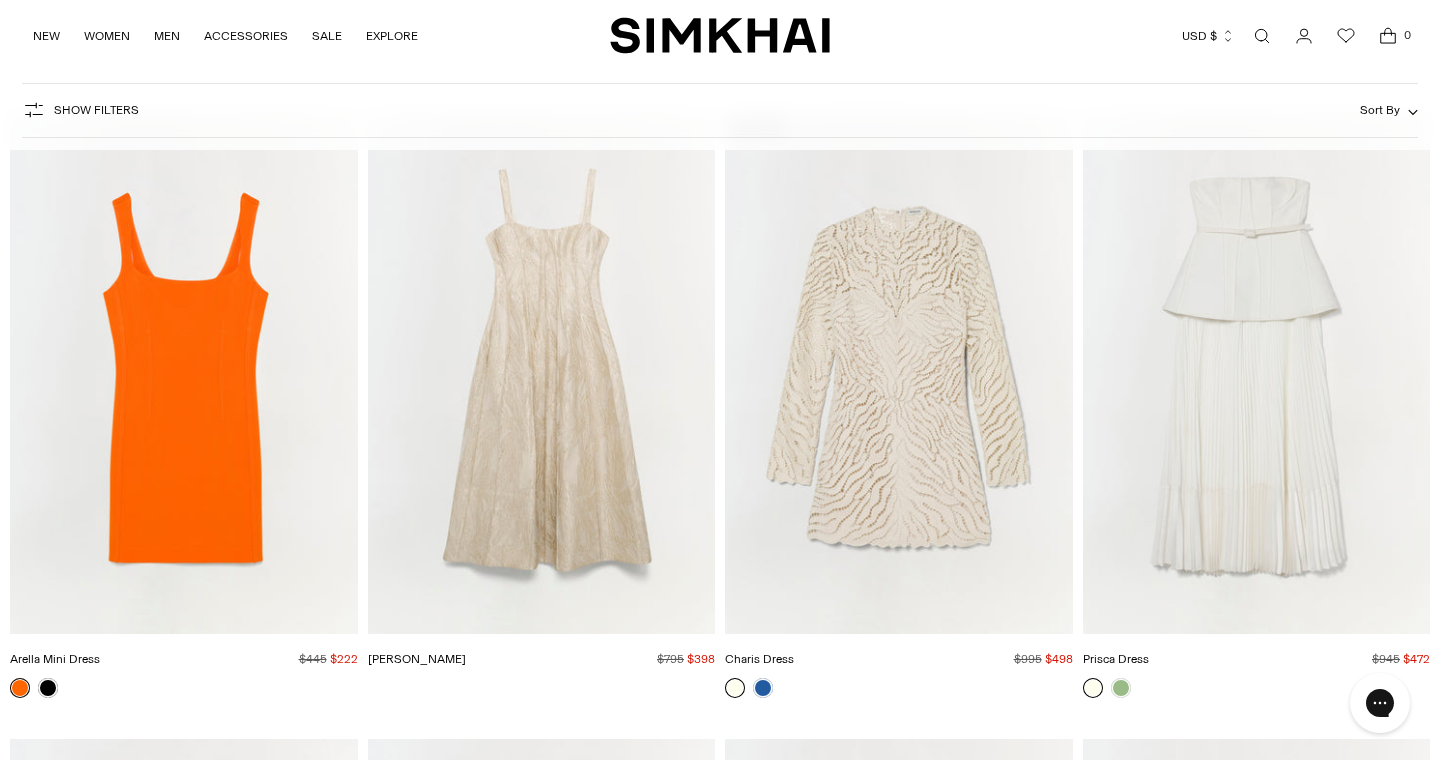scroll, scrollTop: 0, scrollLeft: 0, axis: both 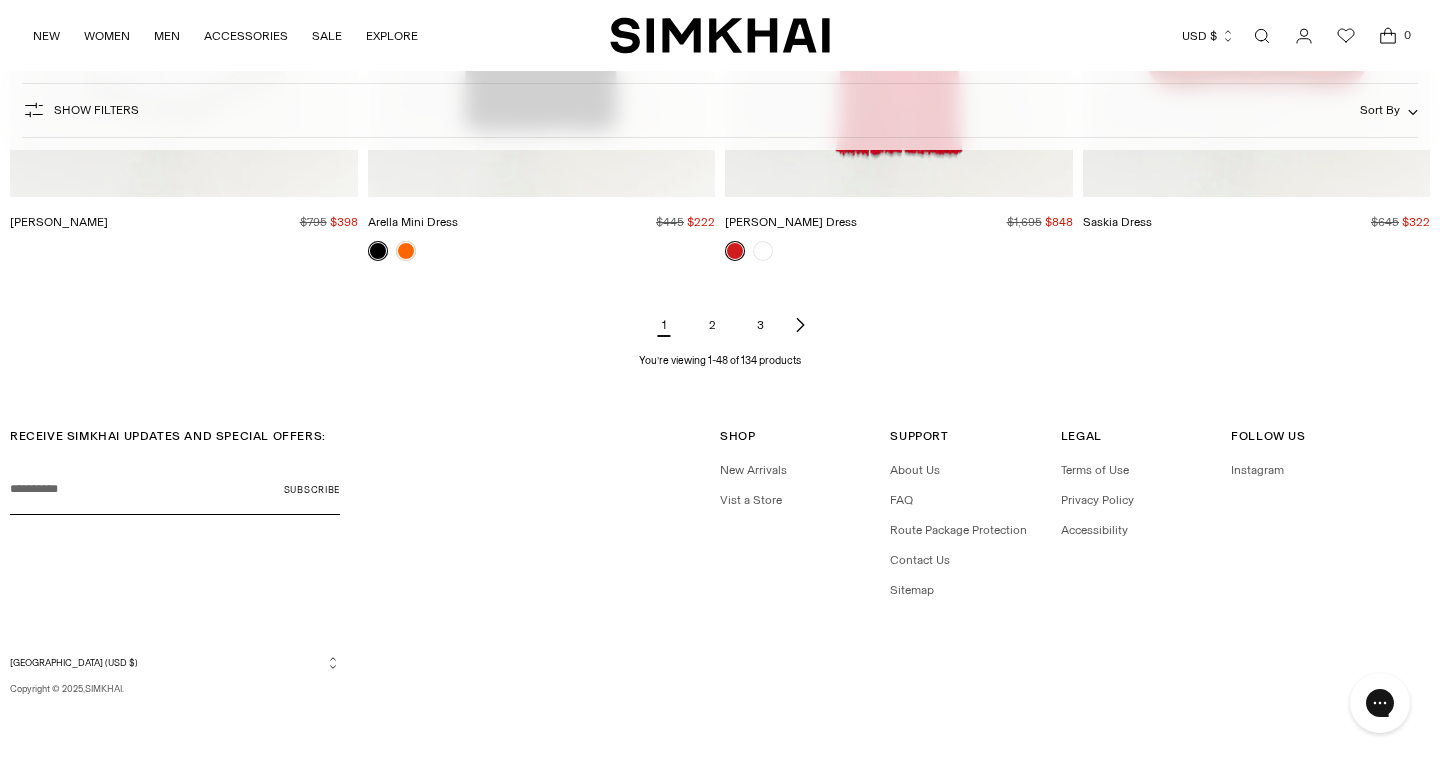 click on "2" at bounding box center (712, 325) 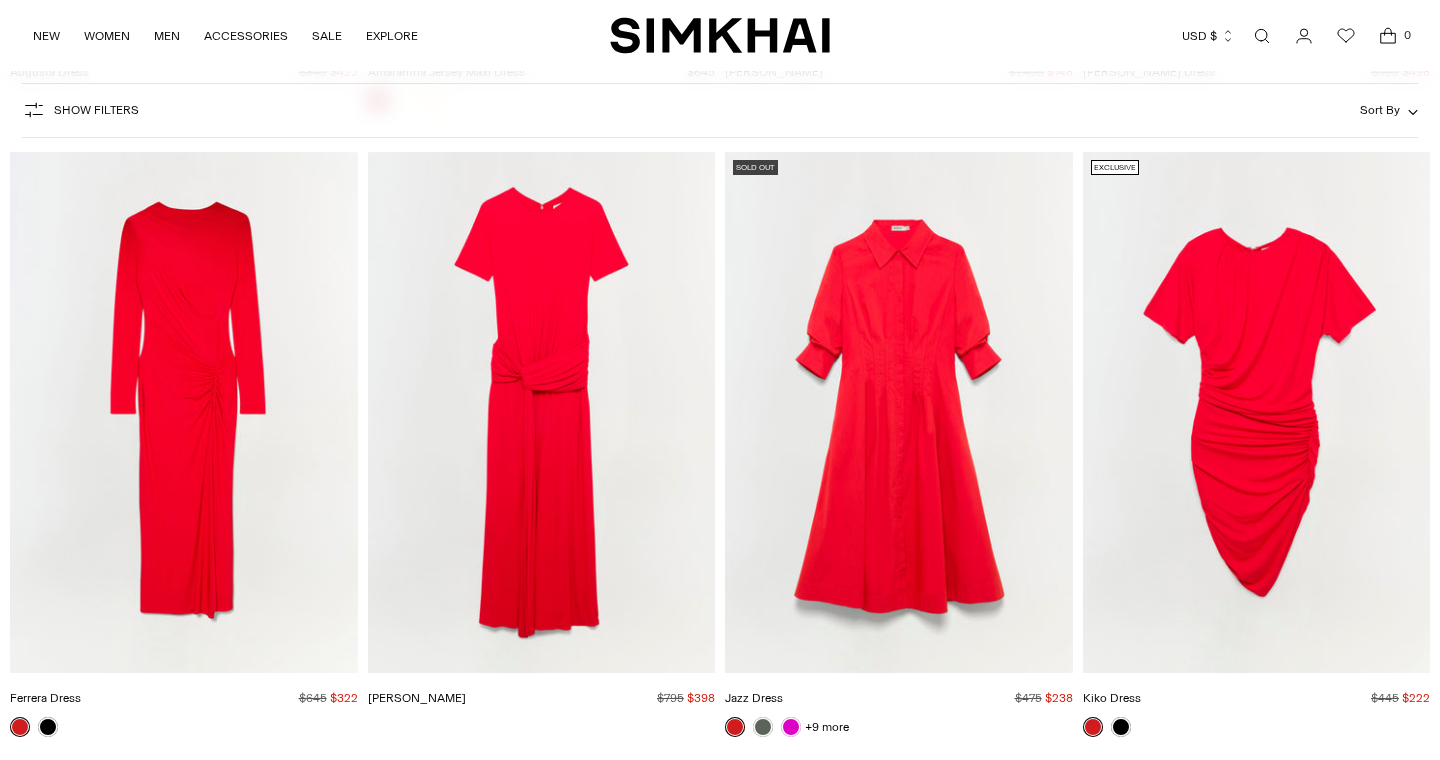 scroll, scrollTop: 2466, scrollLeft: 0, axis: vertical 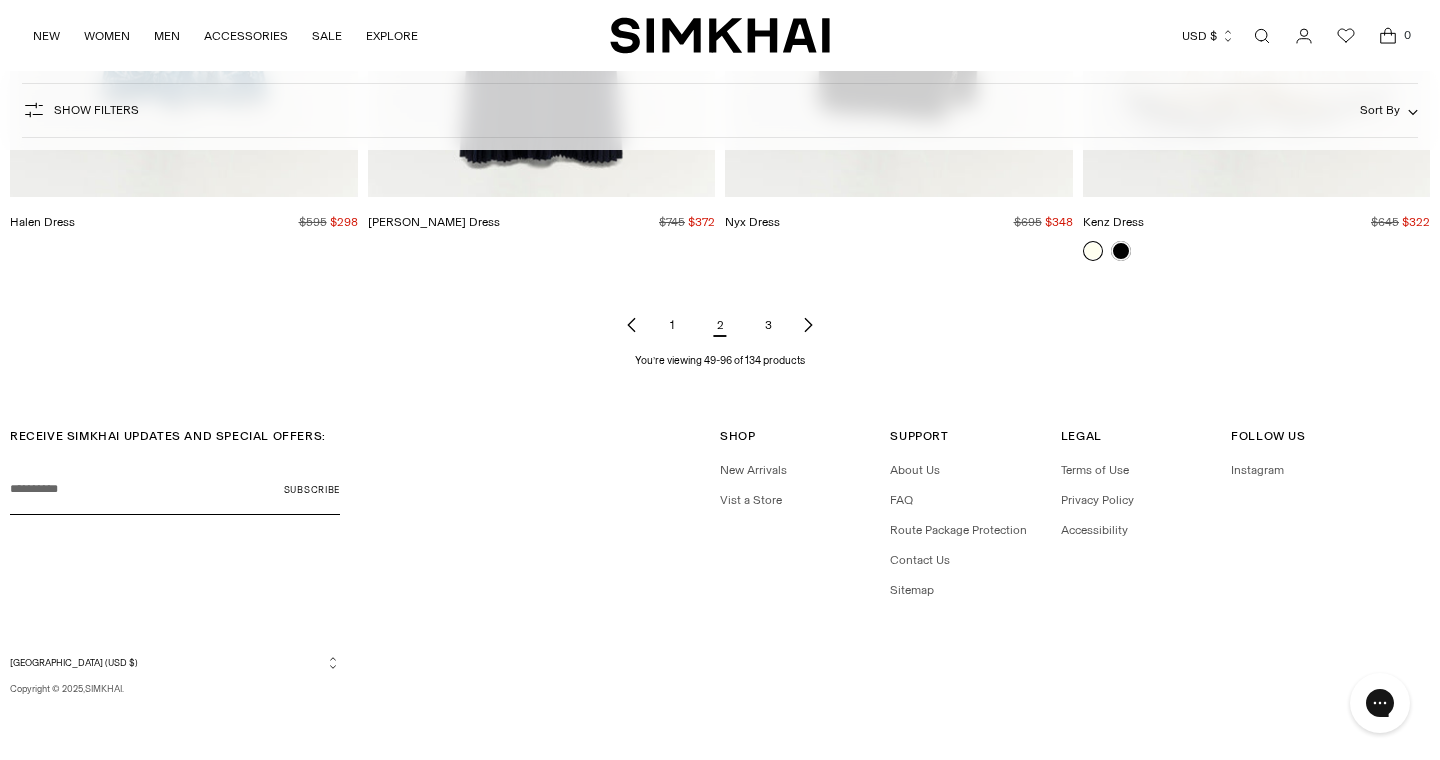 click on "3" at bounding box center [768, 325] 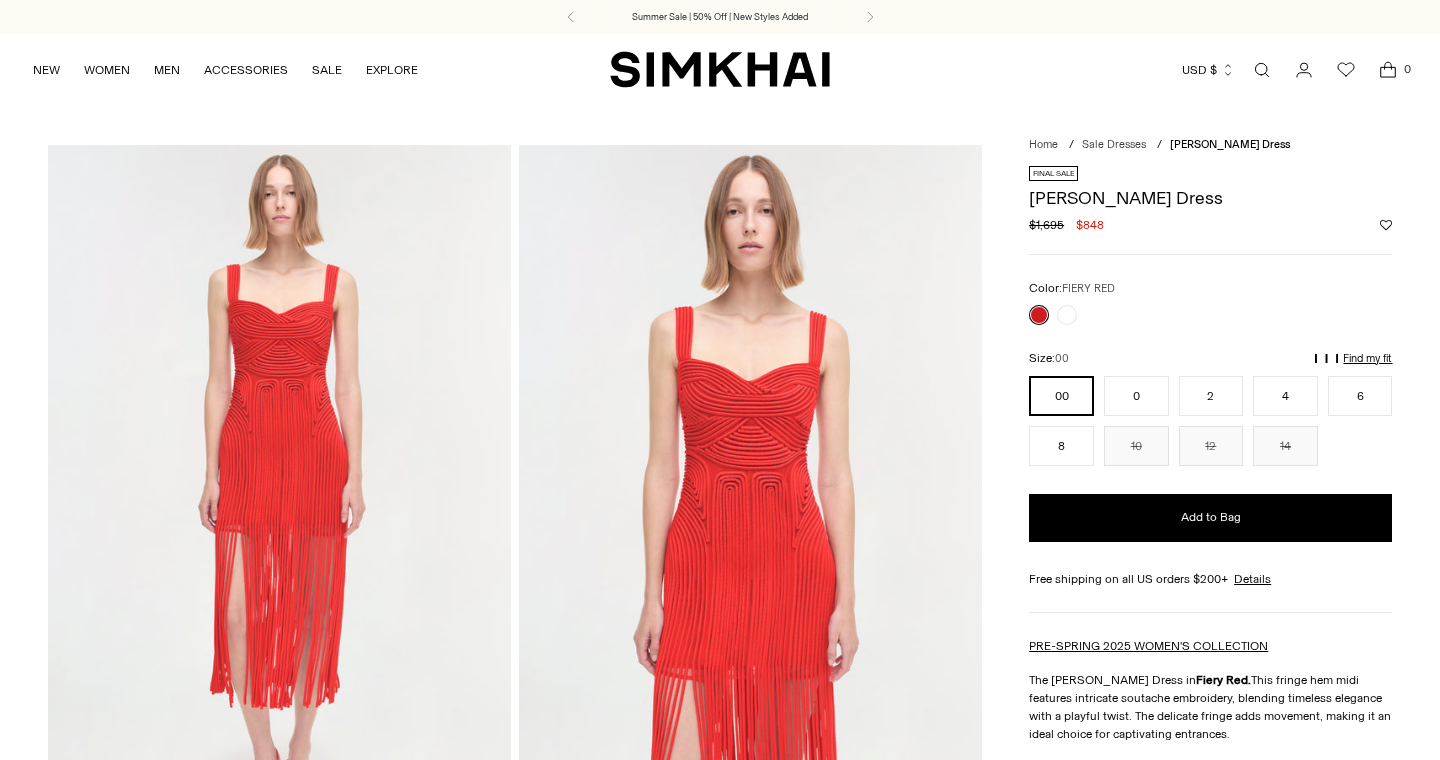 scroll, scrollTop: 0, scrollLeft: 0, axis: both 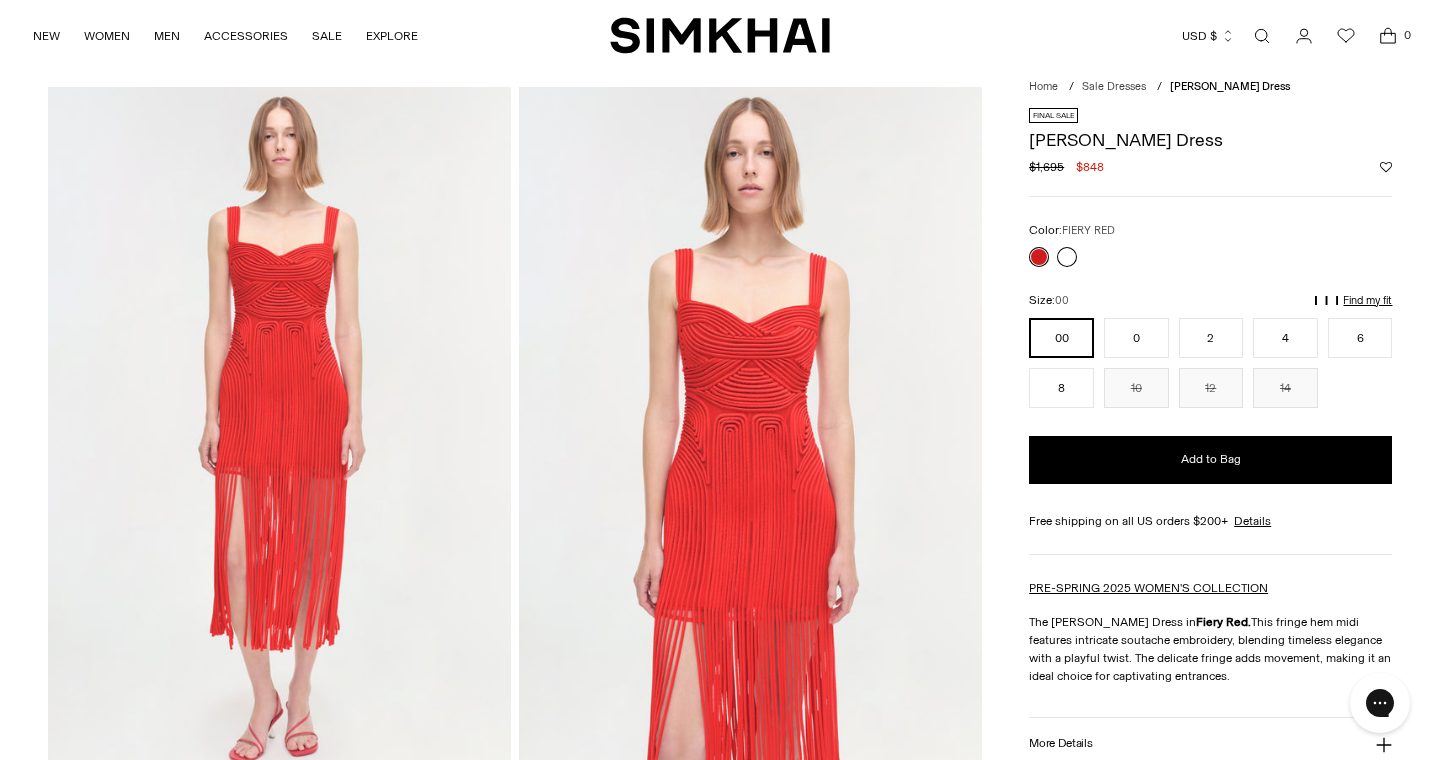 click at bounding box center (1067, 257) 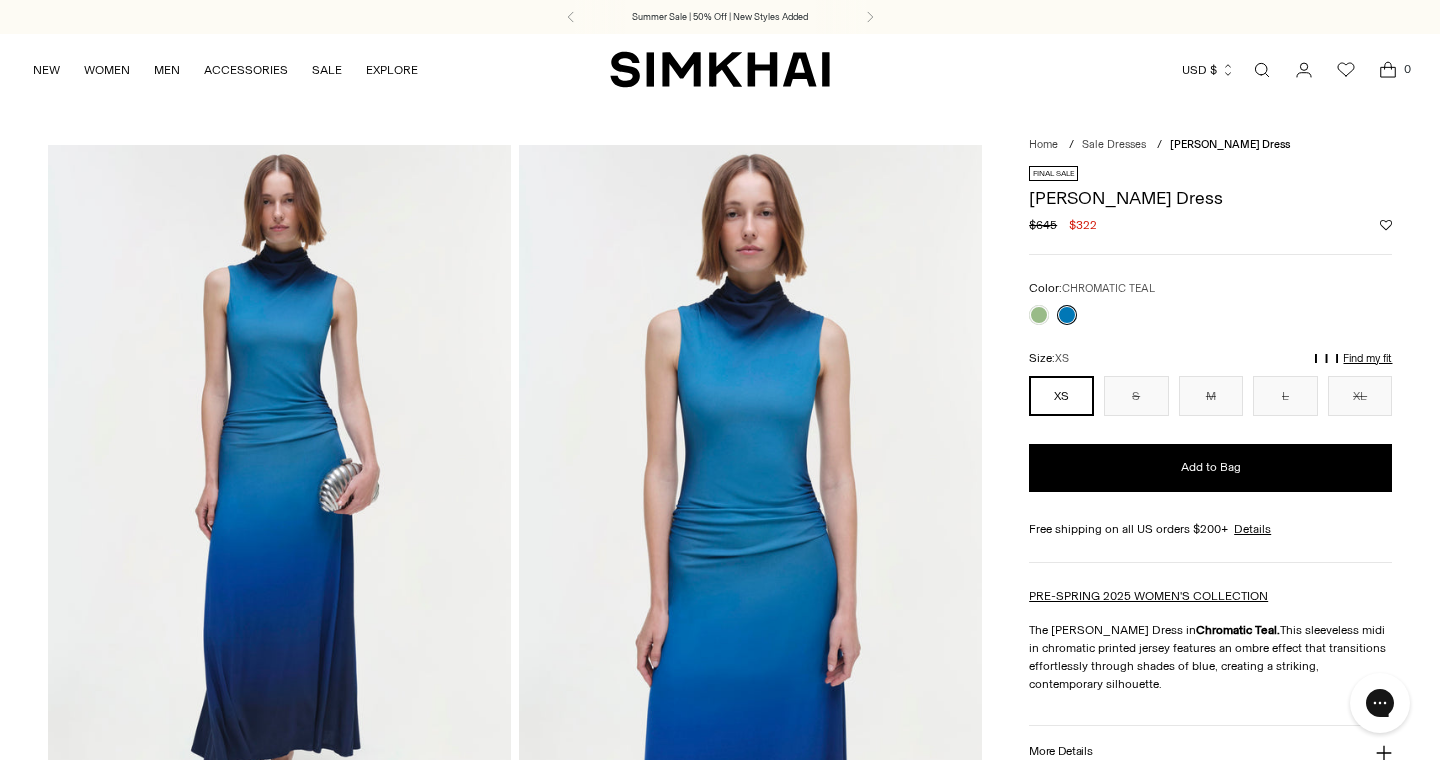 scroll, scrollTop: 0, scrollLeft: 0, axis: both 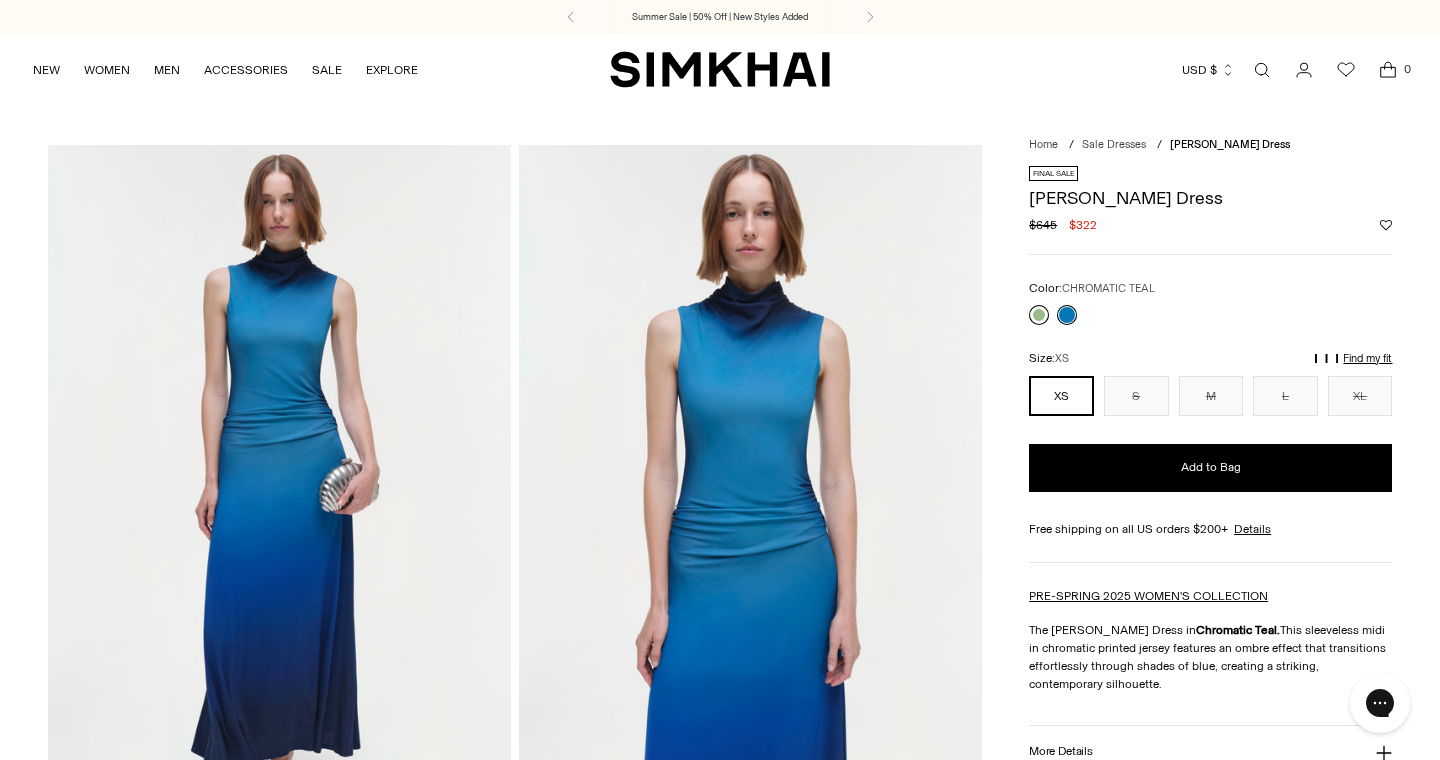 click at bounding box center [1039, 315] 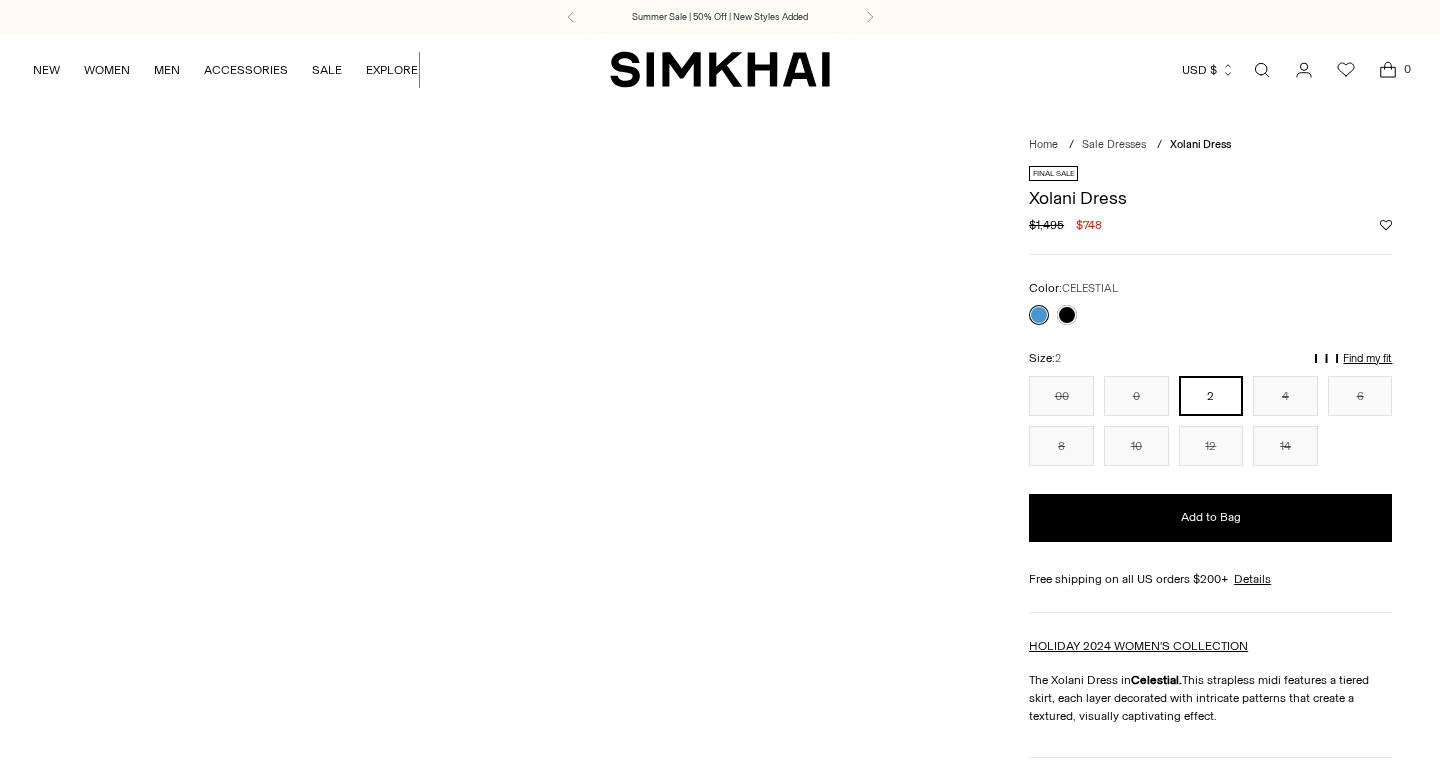 scroll, scrollTop: 0, scrollLeft: 0, axis: both 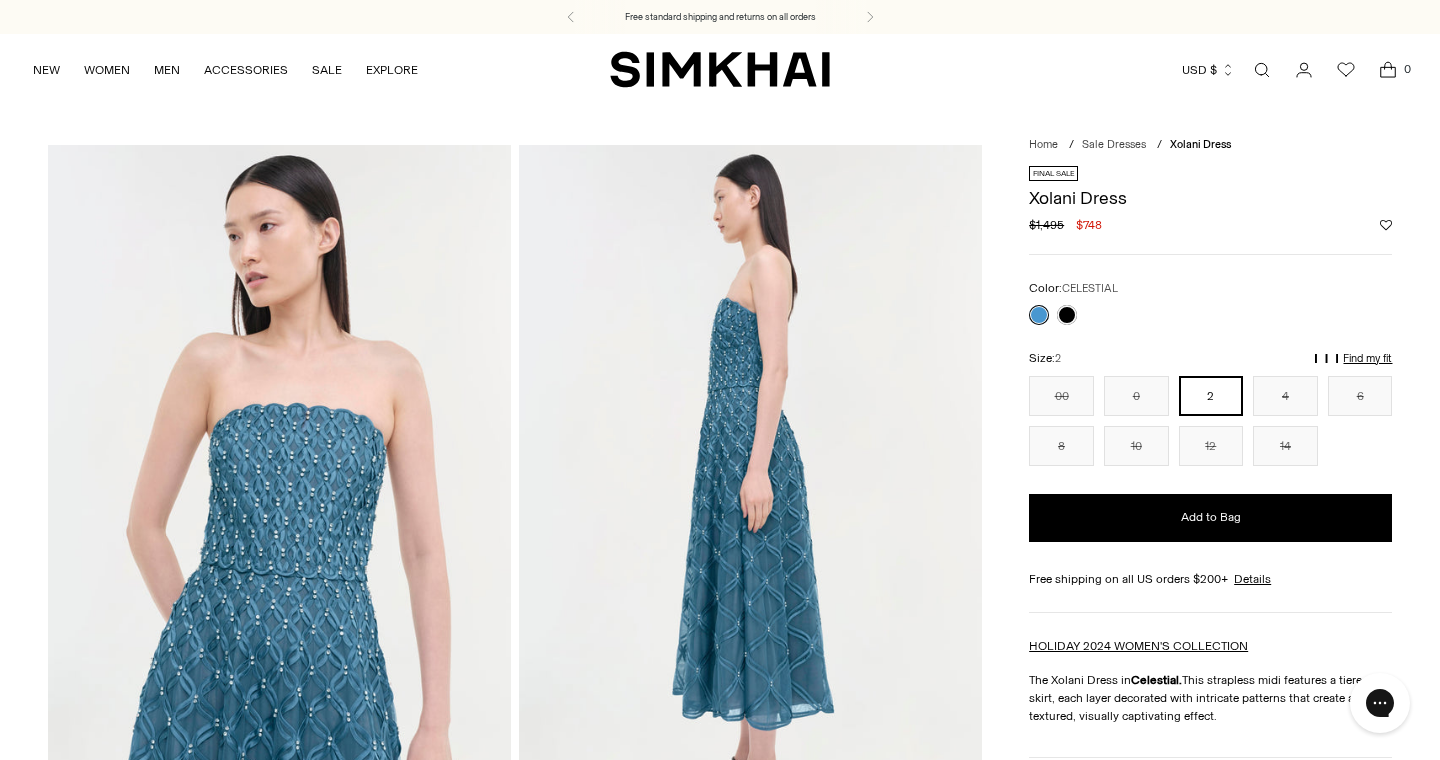 click at bounding box center (279, 492) 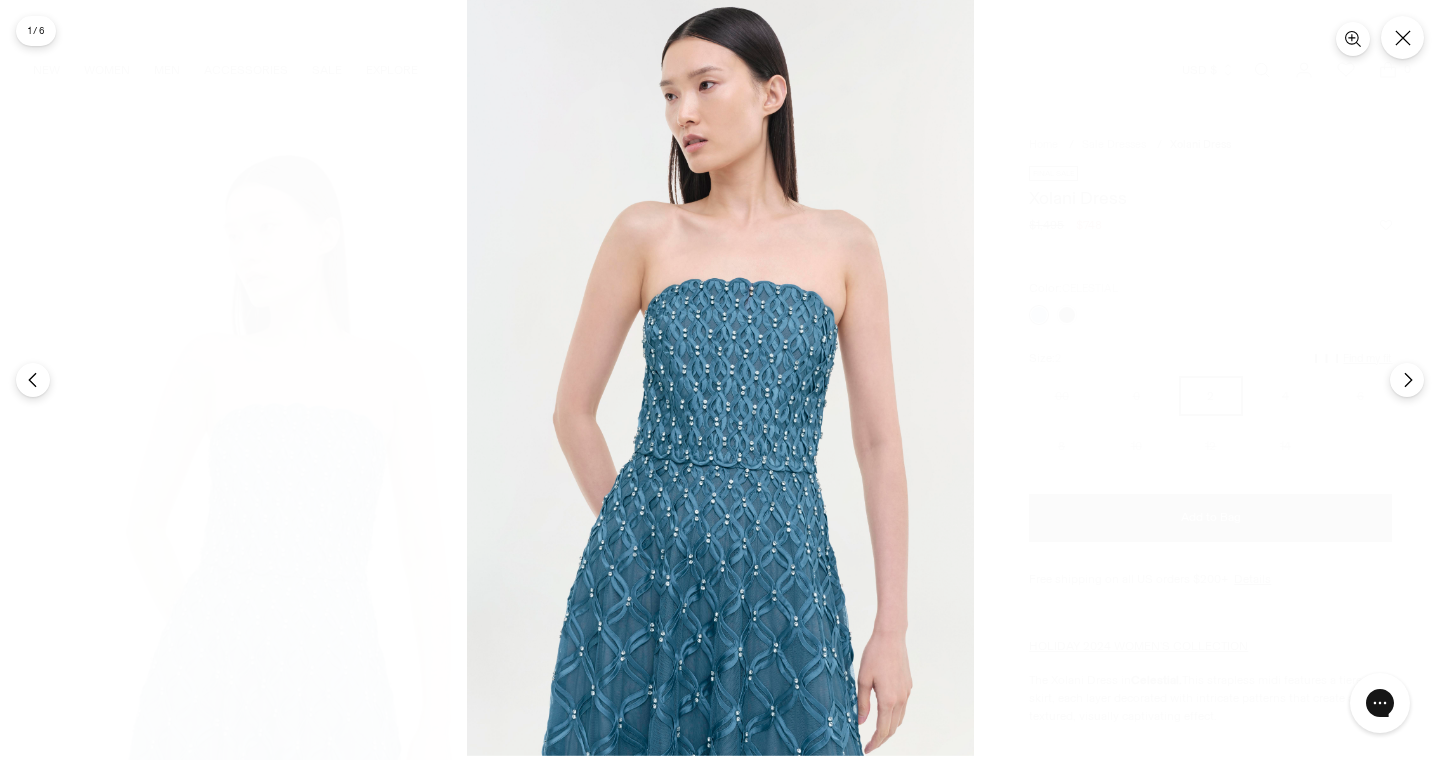 click at bounding box center (720, 376) 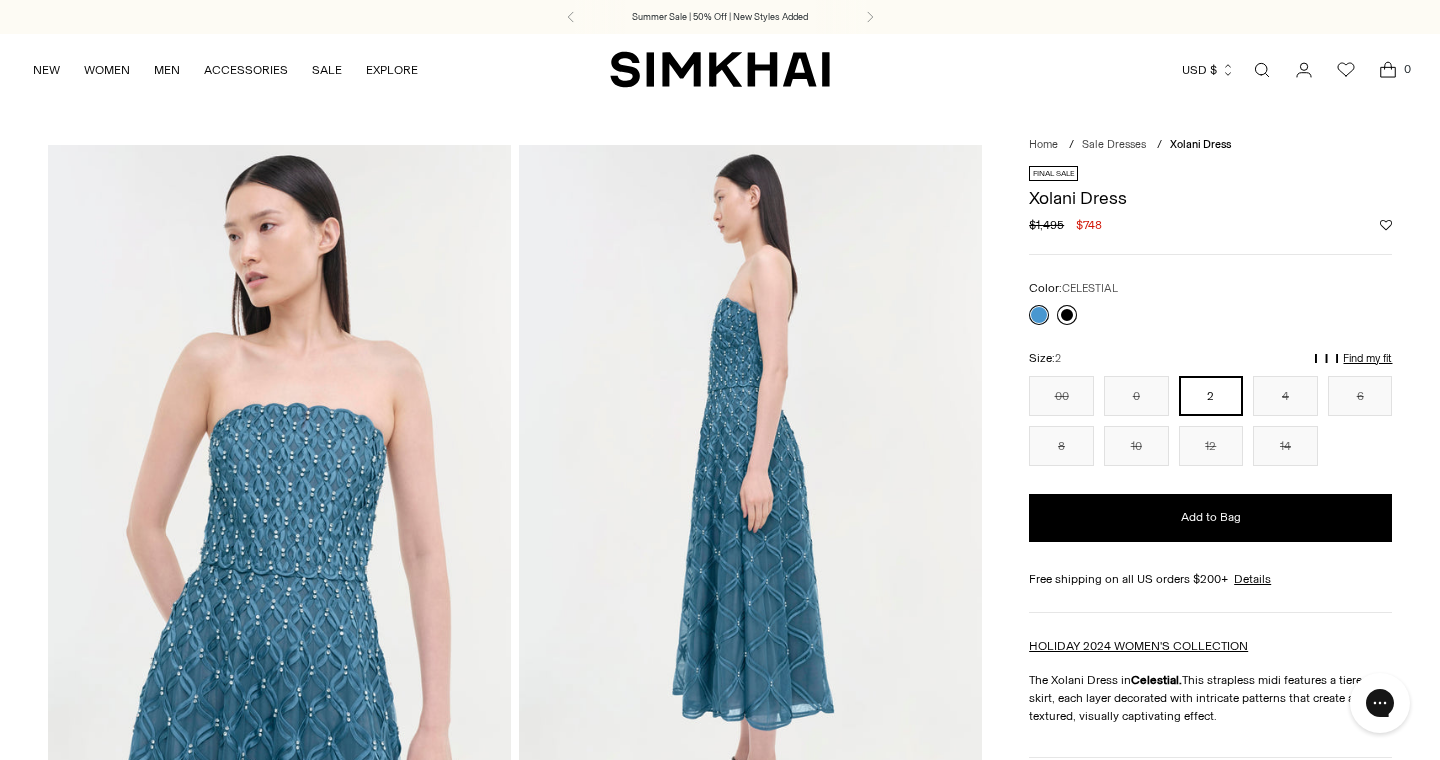 click at bounding box center [1067, 315] 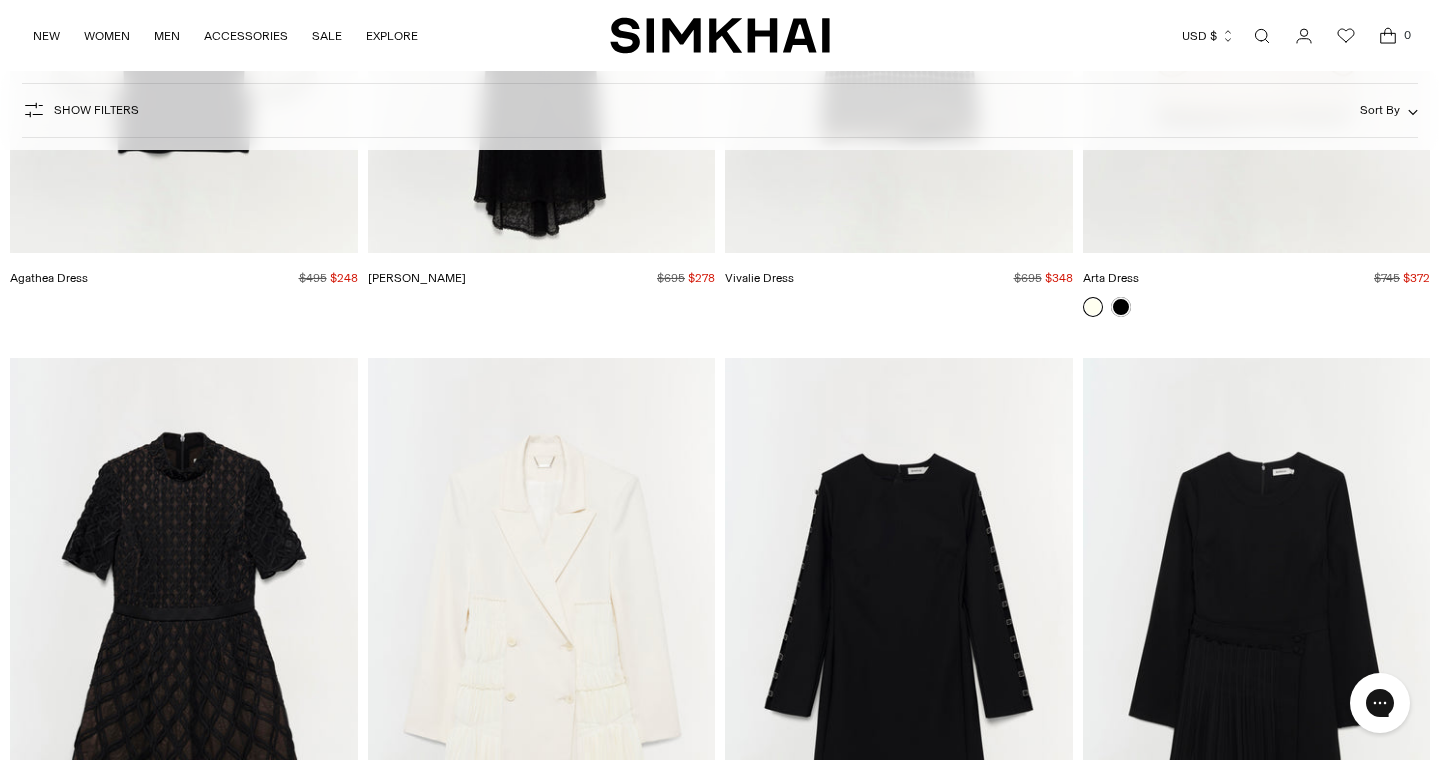 scroll, scrollTop: 1953, scrollLeft: 0, axis: vertical 